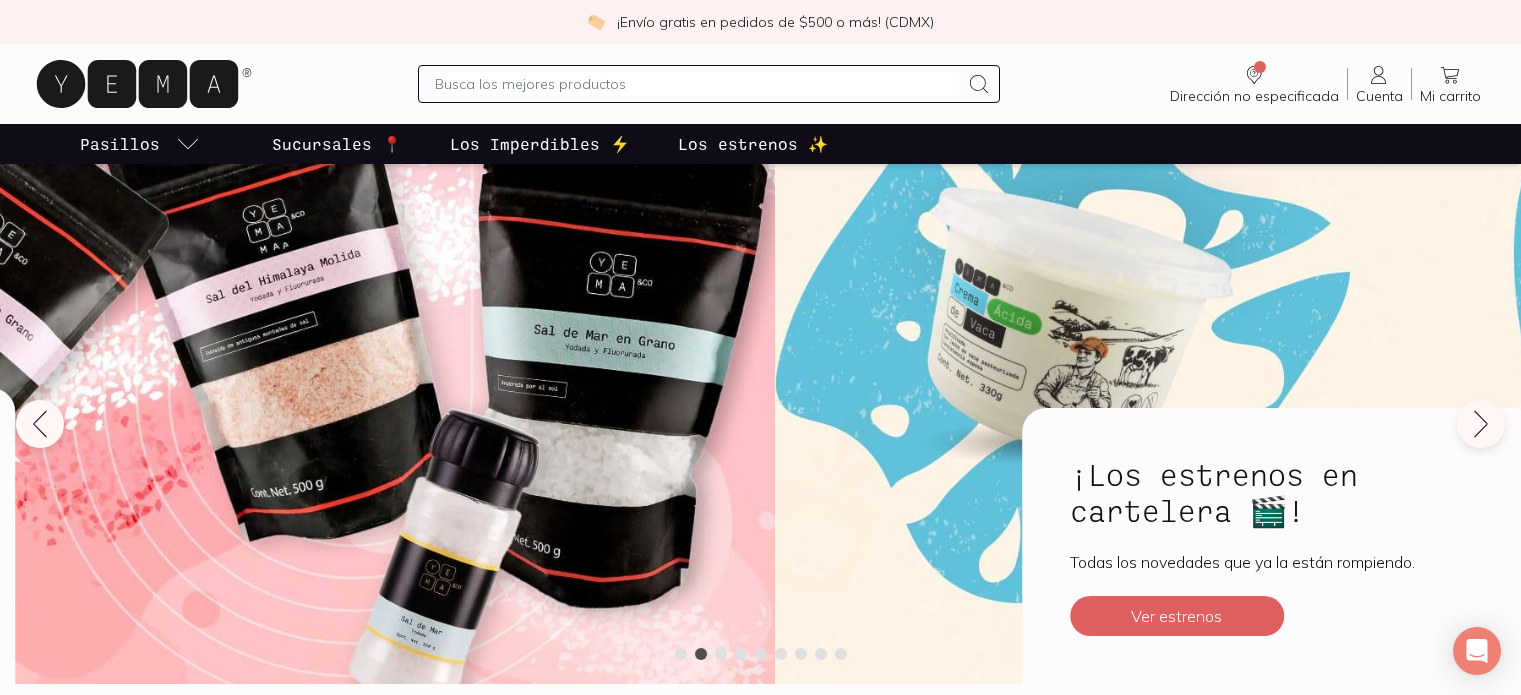 scroll, scrollTop: 0, scrollLeft: 0, axis: both 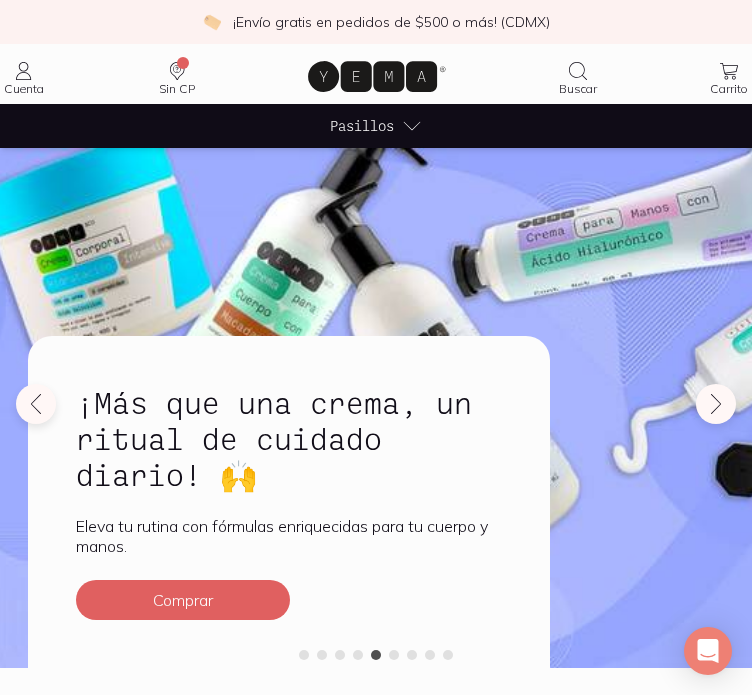 click on "Pasillos" at bounding box center (362, 125) 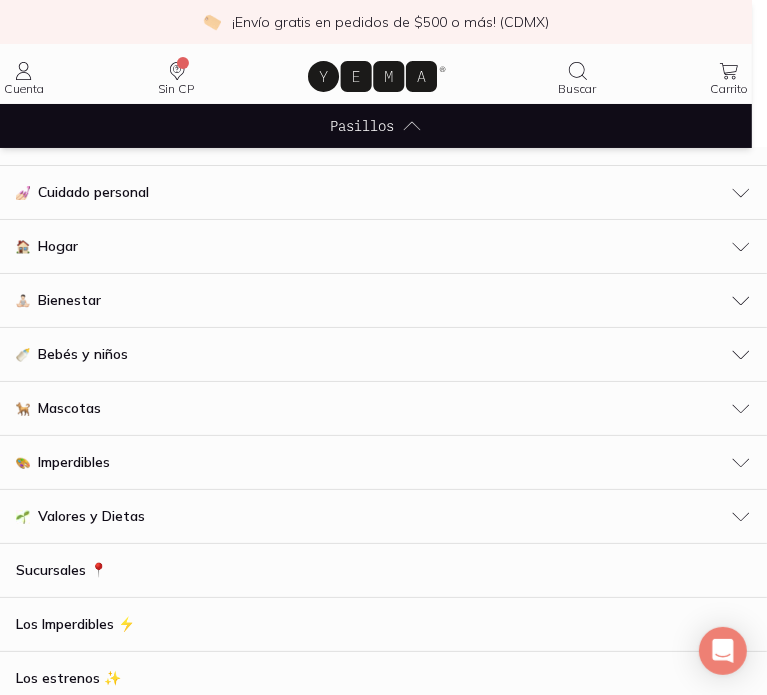 scroll, scrollTop: 28, scrollLeft: 0, axis: vertical 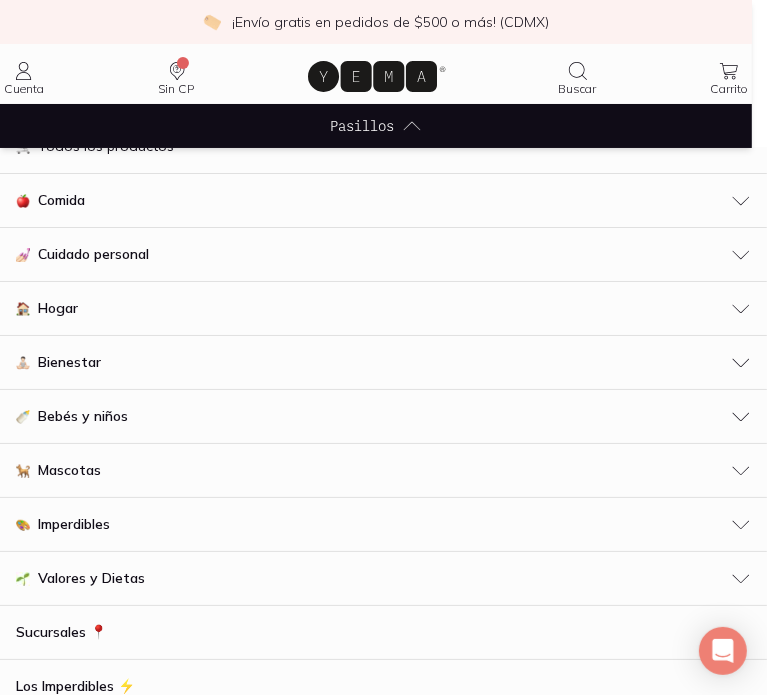 click on "Comida" at bounding box center (383, 200) 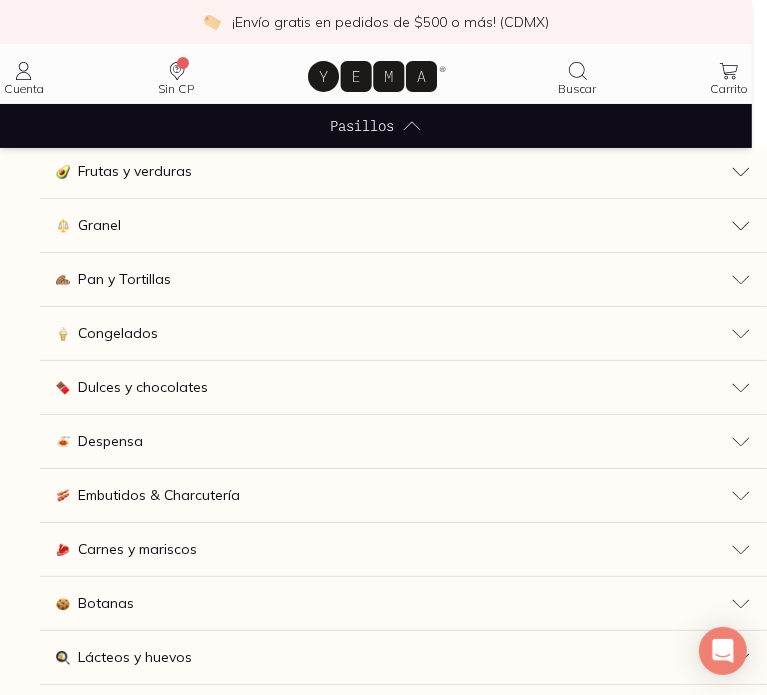 scroll, scrollTop: 218, scrollLeft: 0, axis: vertical 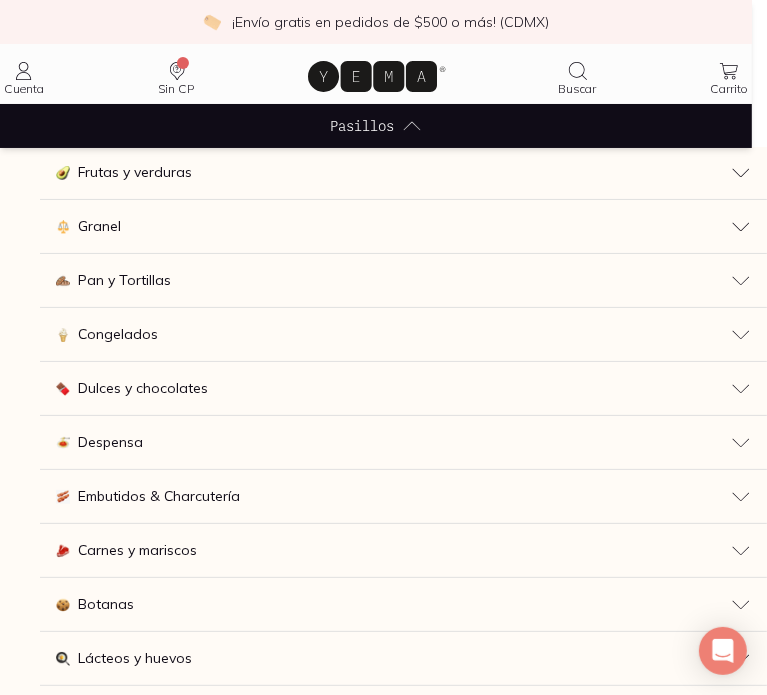 click on "Dulces y chocolates" at bounding box center [143, 388] 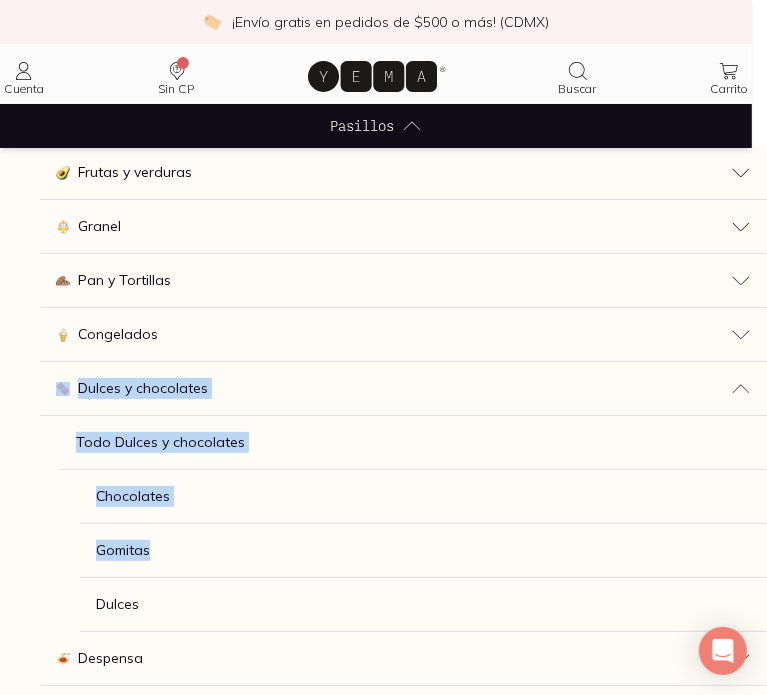 drag, startPoint x: 34, startPoint y: 380, endPoint x: 152, endPoint y: 559, distance: 214.3945 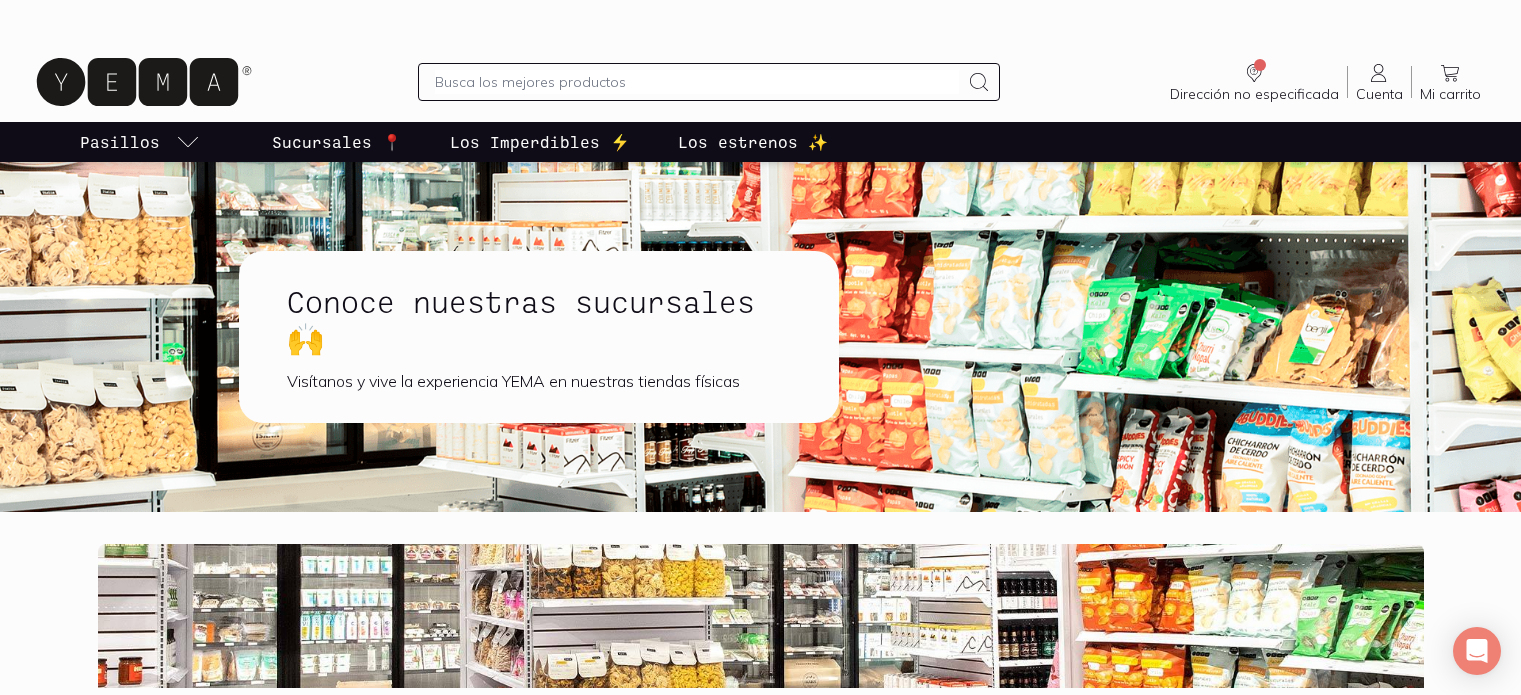 scroll, scrollTop: 0, scrollLeft: 0, axis: both 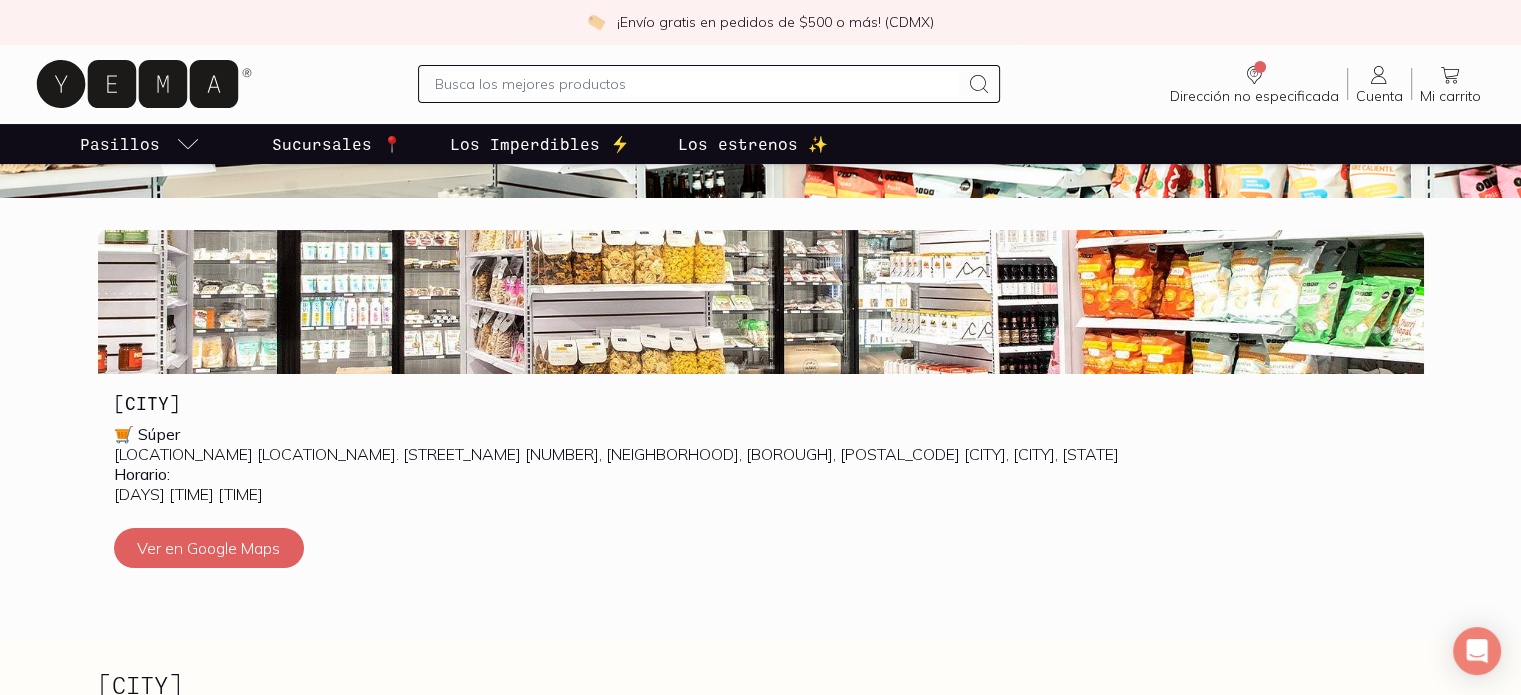 click on "[BOROUGH] 🛒 [LOCATION_NAME] [LOCATION_NAME]. [STREET_NAME] [NUMBER], [NEIGHBORHOOD], [BOROUGH], [POSTAL_CODE] [CITY], [CITY] [STATE] [TIME_RANGE]: [DAYS] [TIME] [TIME] [TIME_RANGE] [GENERAL_TERM] [GENERAL_TERM] [GENERAL_TERM]" at bounding box center (760, 419) 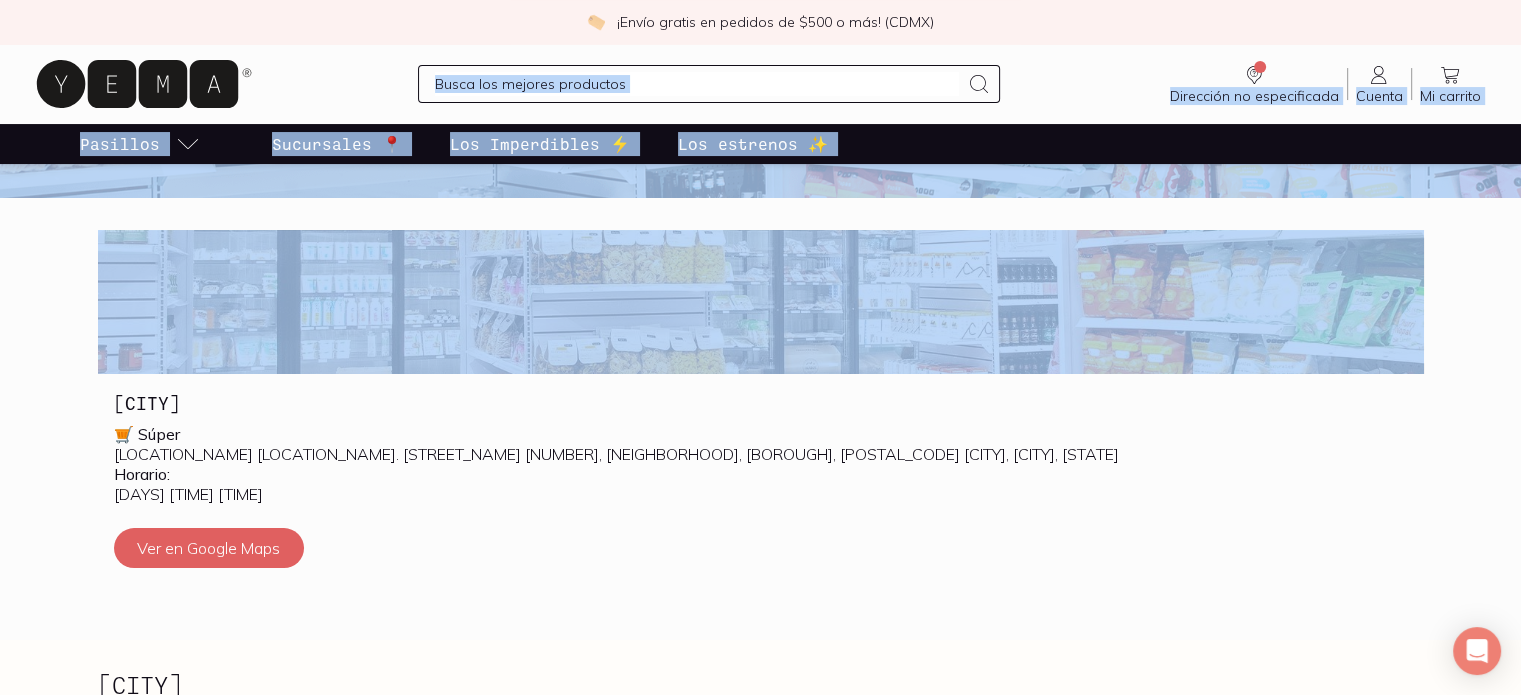 drag, startPoint x: 450, startPoint y: 199, endPoint x: 438, endPoint y: 71, distance: 128.56126 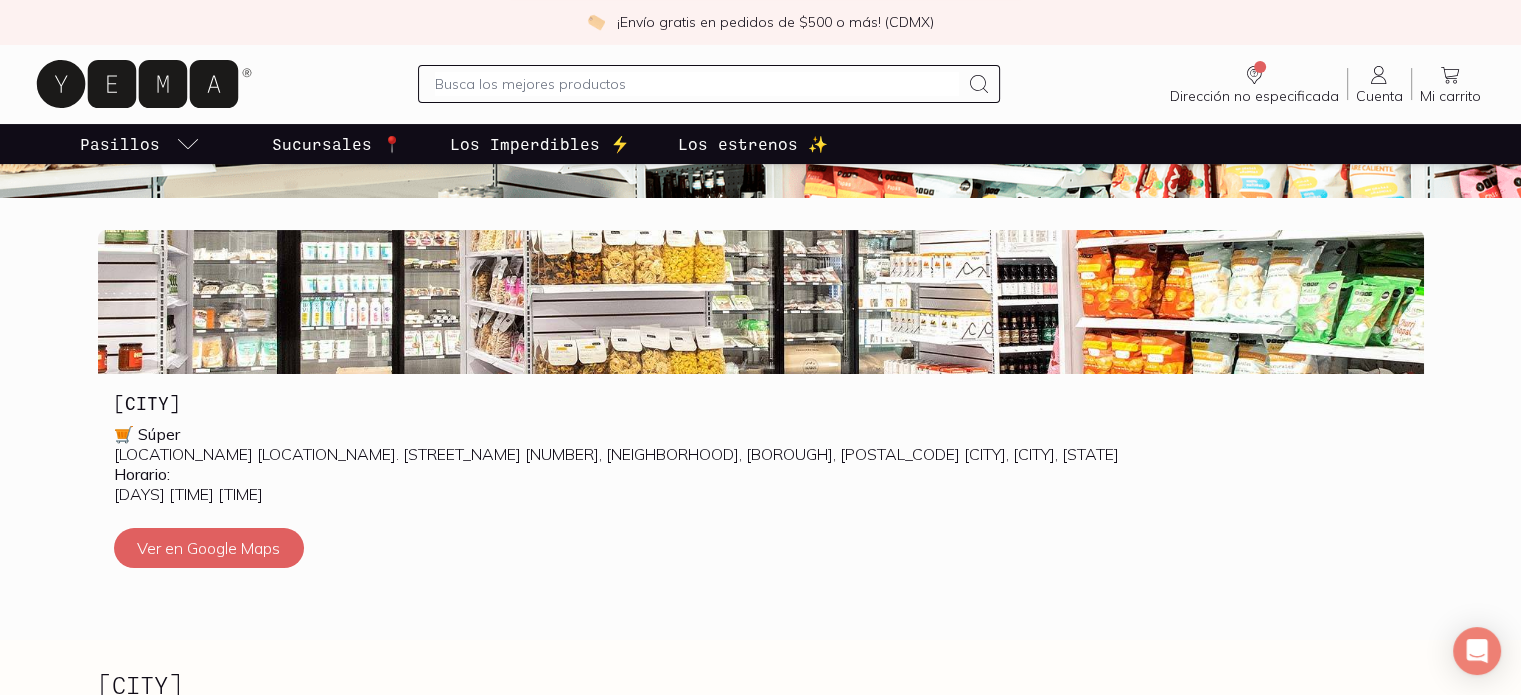 click on "[BOROUGH] 🛒 [LOCATION_NAME] [LOCATION_NAME]. [STREET_NAME] [NUMBER], [NEIGHBORHOOD], [BOROUGH], [POSTAL_CODE] [CITY], [CITY] [STATE] [TIME_RANGE]: [DAYS] [TIME] [TIME] [TIME_RANGE] [GENERAL_TERM] [GENERAL_TERM] [GENERAL_TERM]" at bounding box center [760, 419] 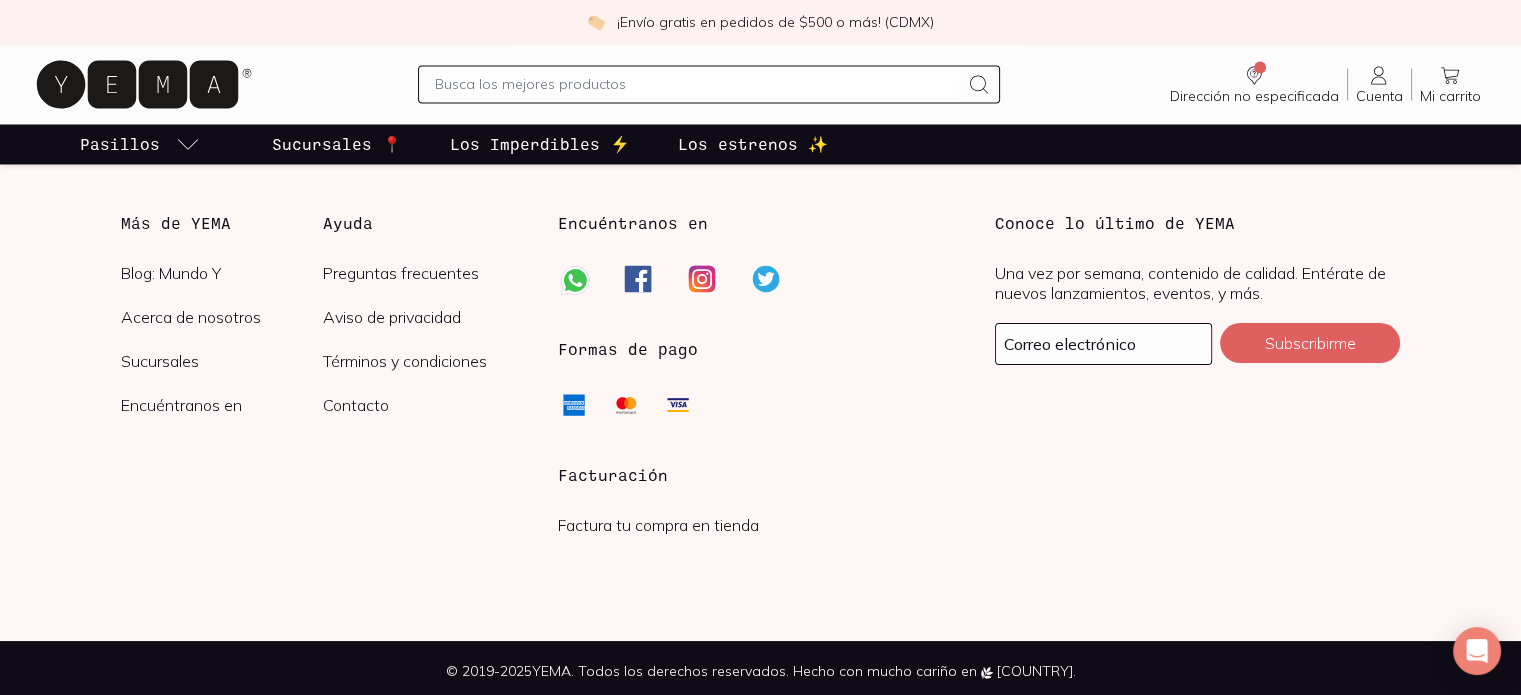 scroll, scrollTop: 3592, scrollLeft: 0, axis: vertical 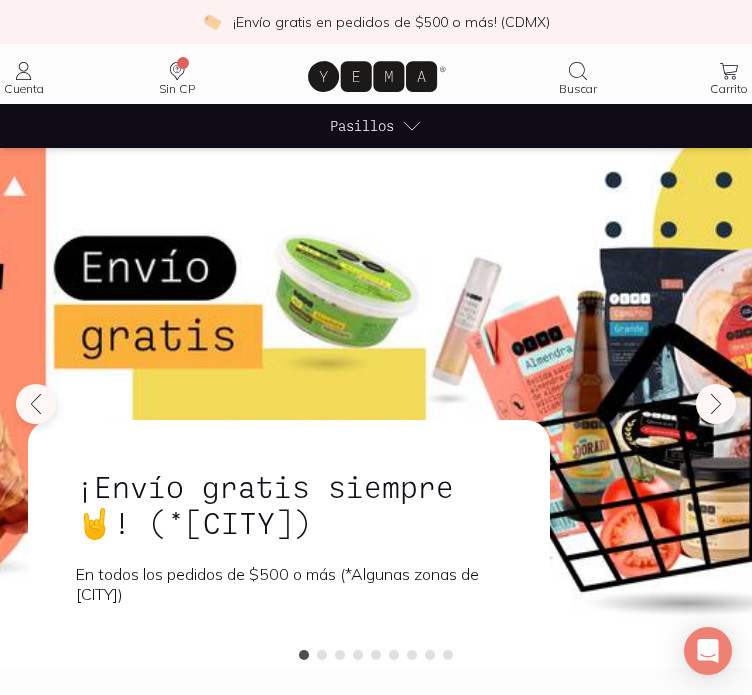 click on "Pasillos" at bounding box center (362, 125) 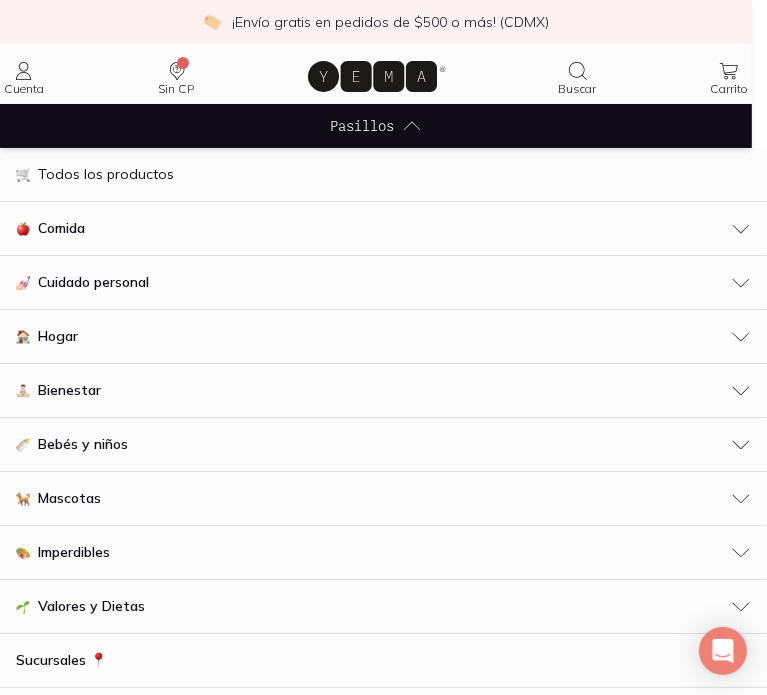 click on "Comida" at bounding box center (61, 228) 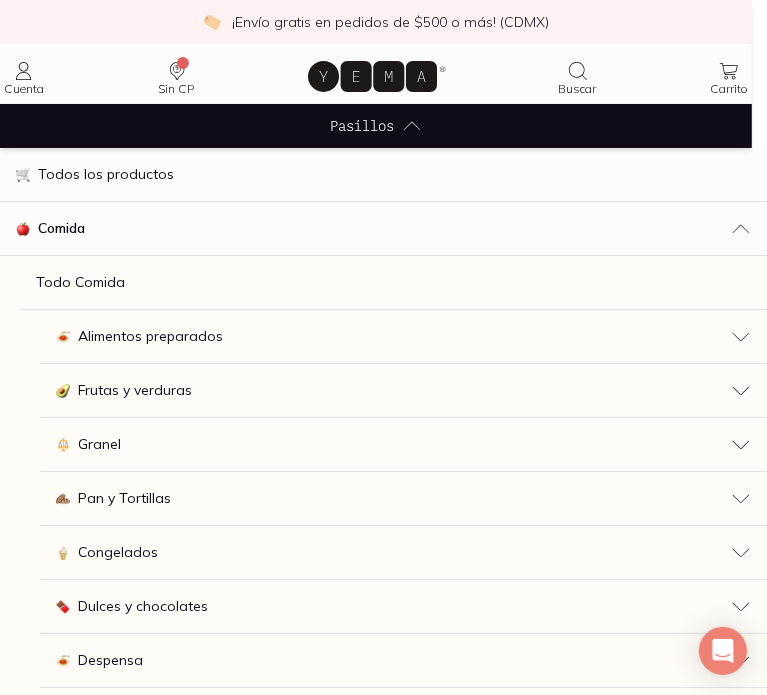 click on "Dulces y chocolates" at bounding box center (143, 606) 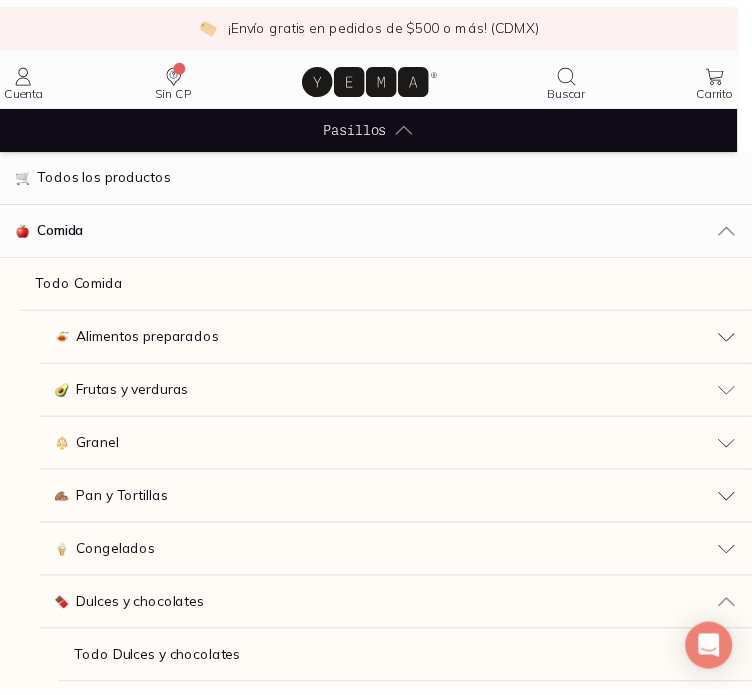 scroll, scrollTop: 303, scrollLeft: 0, axis: vertical 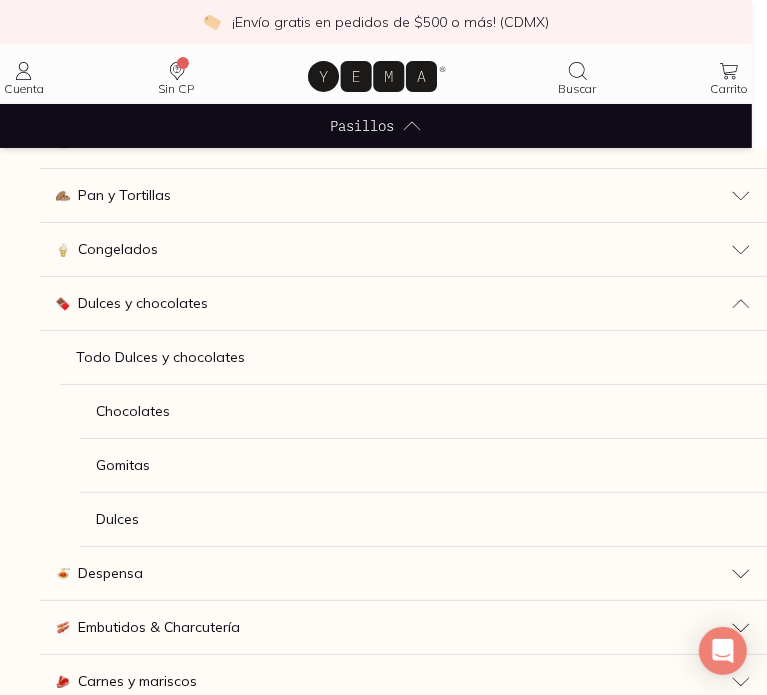 click on "Gomitas" at bounding box center (123, 465) 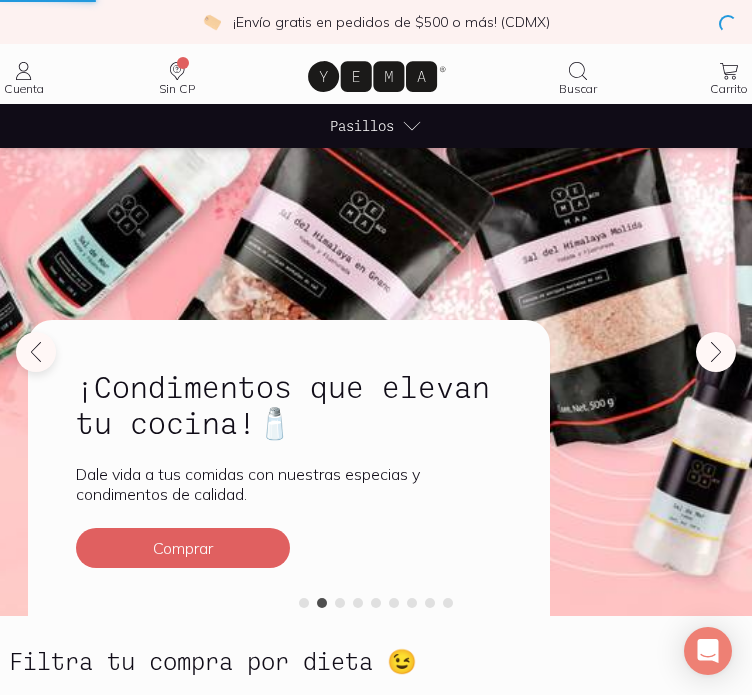scroll, scrollTop: 54, scrollLeft: 0, axis: vertical 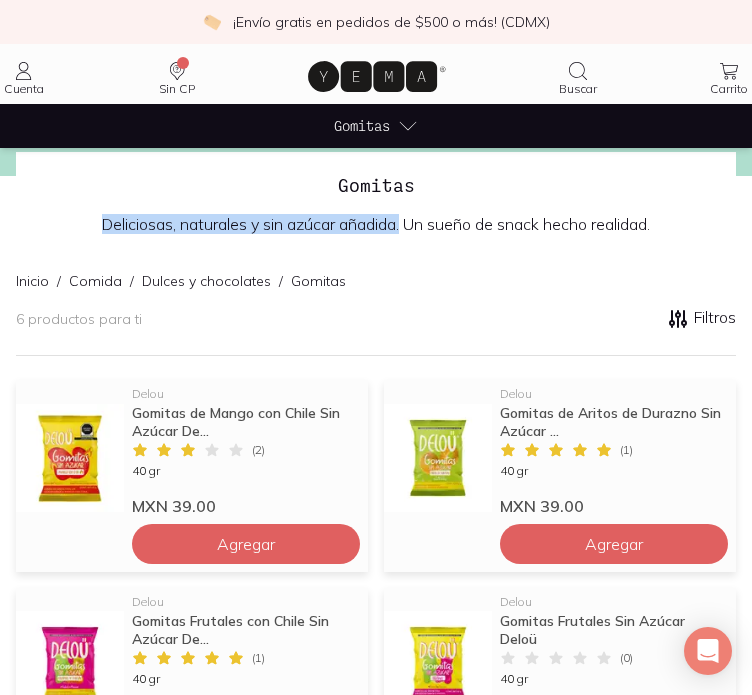 drag, startPoint x: 88, startPoint y: 225, endPoint x: 402, endPoint y: 227, distance: 314.00638 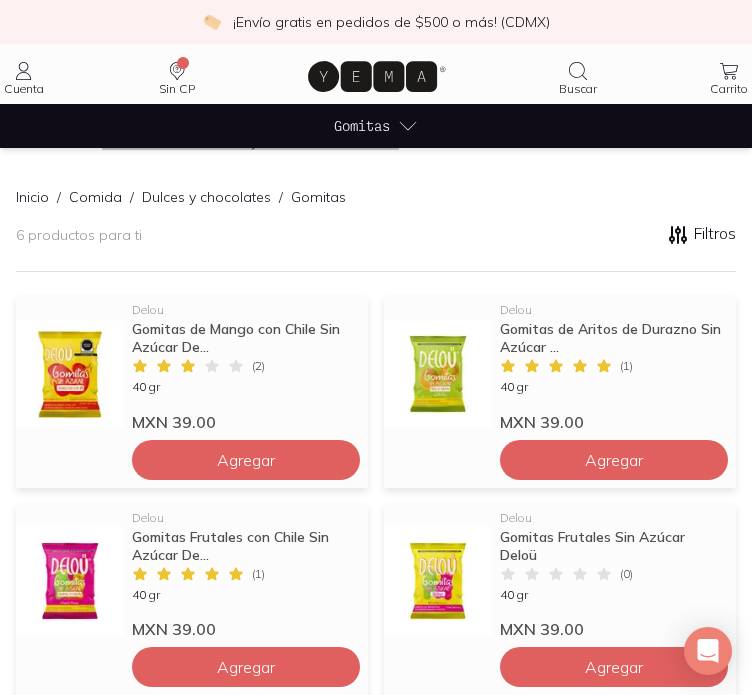 scroll, scrollTop: 144, scrollLeft: 0, axis: vertical 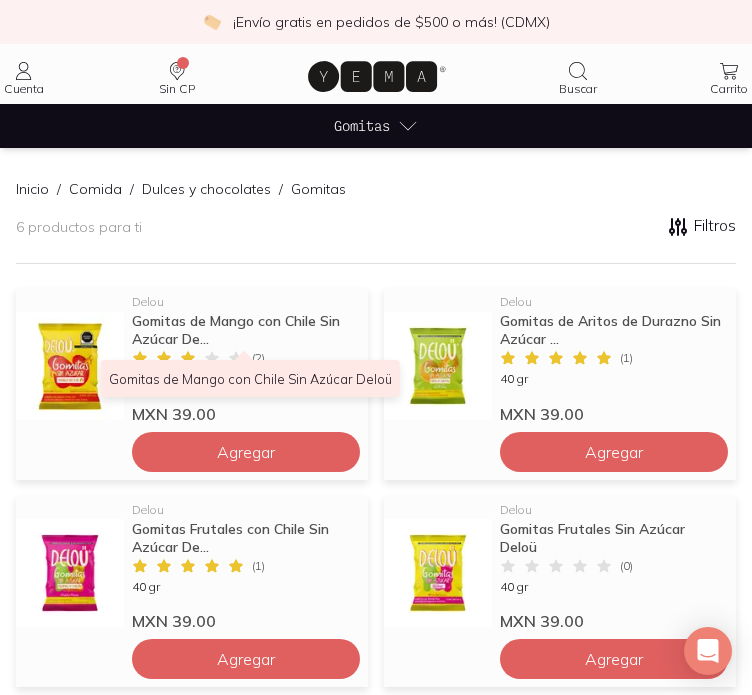 click on "Gomitas de Mango con Chile Sin Azúcar De..." at bounding box center [244, 330] 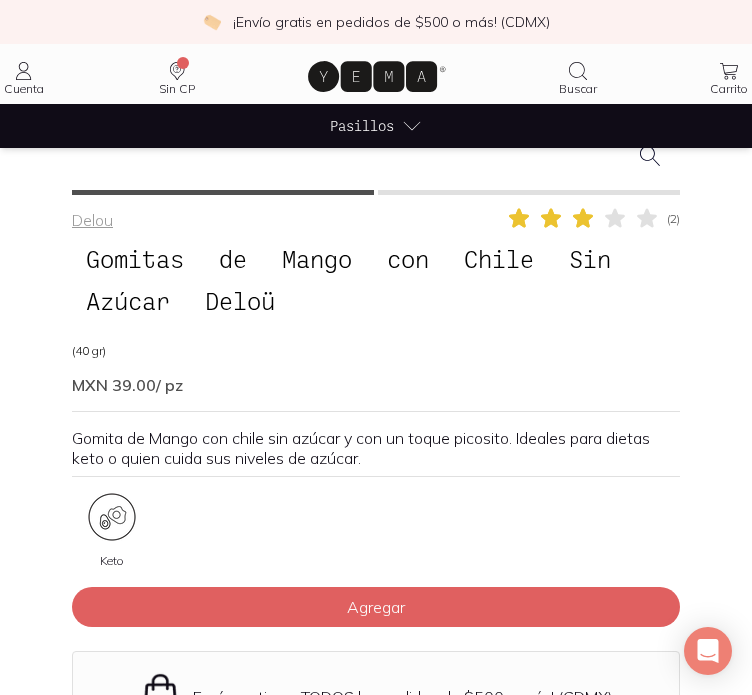 scroll, scrollTop: 626, scrollLeft: 0, axis: vertical 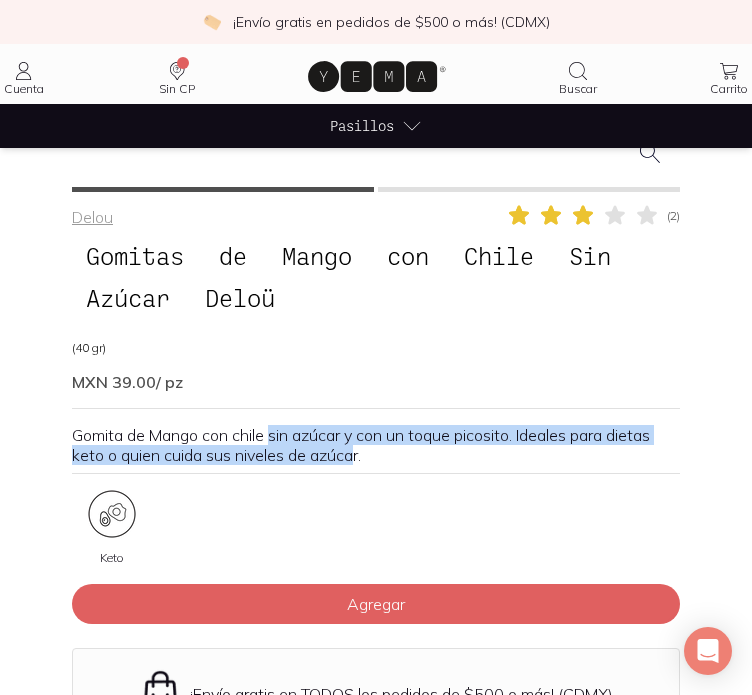 drag, startPoint x: 355, startPoint y: 444, endPoint x: 272, endPoint y: 431, distance: 84.0119 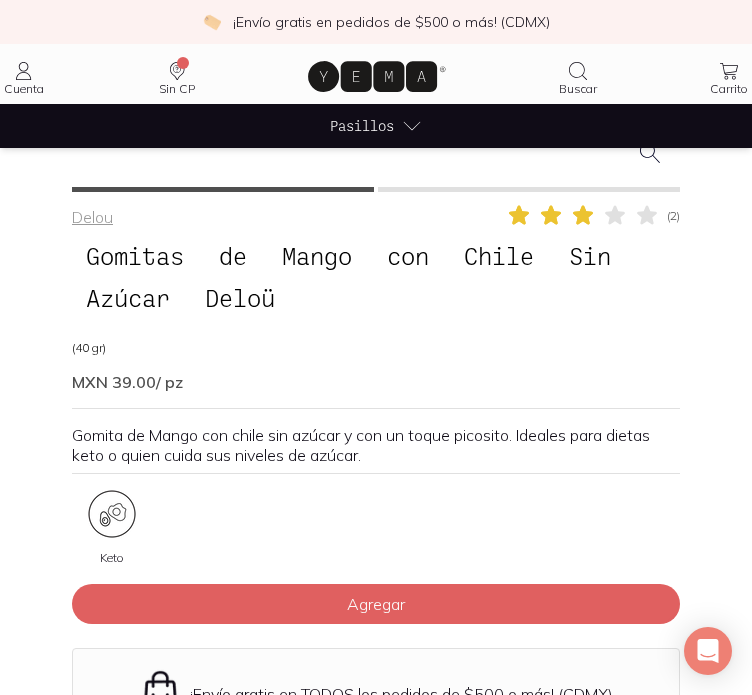 click on "Gomita de Mango con chile sin azúcar y con un toque picosito. Ideales para dietas keto o quien cuida sus niveles de azúcar." at bounding box center [376, 445] 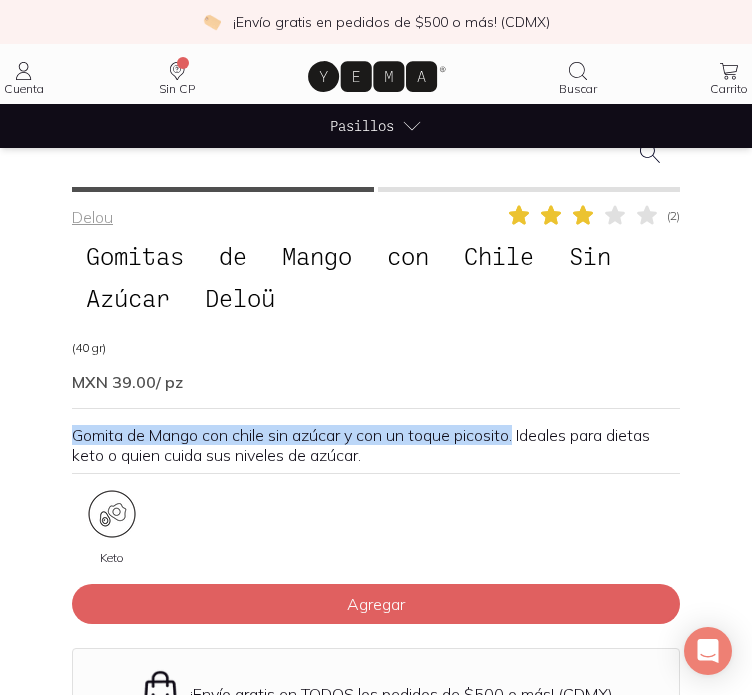 drag, startPoint x: 388, startPoint y: 461, endPoint x: 523, endPoint y: 434, distance: 137.67352 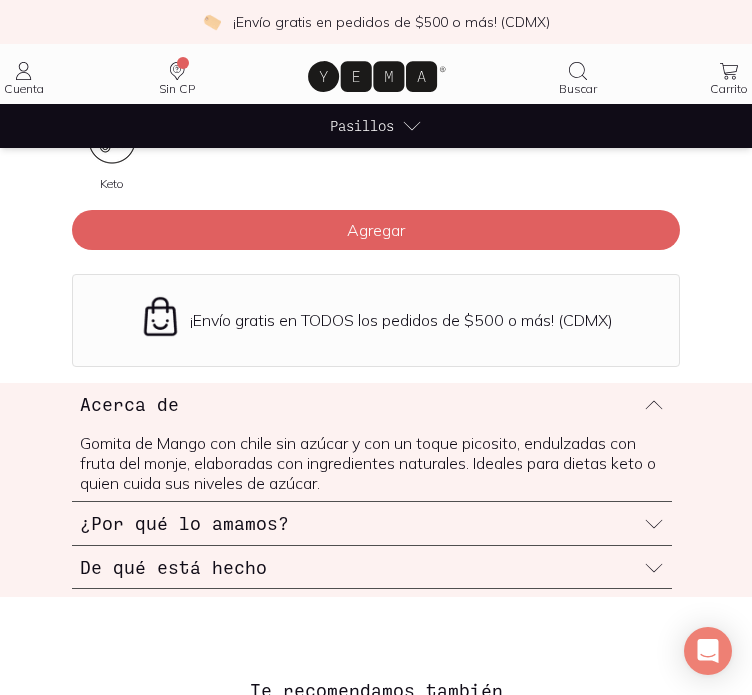 scroll, scrollTop: 1036, scrollLeft: 0, axis: vertical 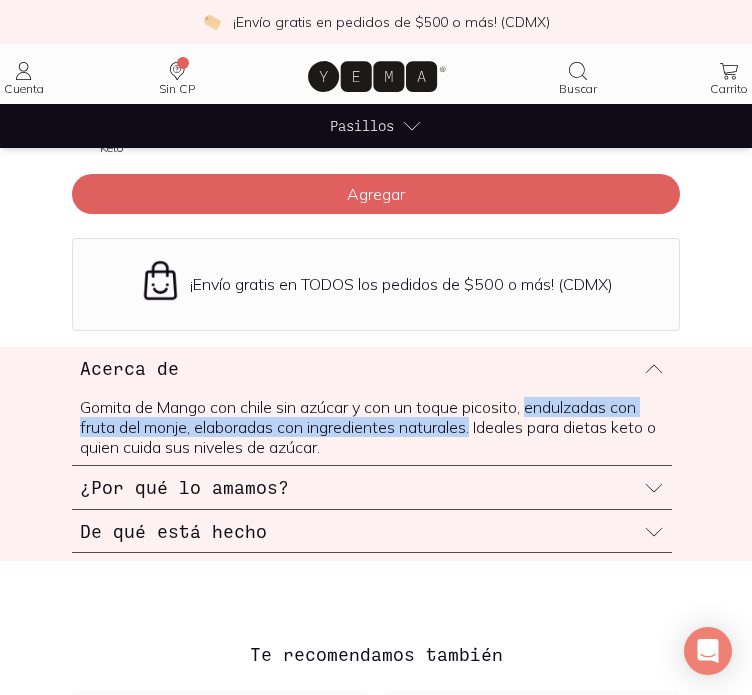 drag, startPoint x: 535, startPoint y: 403, endPoint x: 478, endPoint y: 422, distance: 60.083275 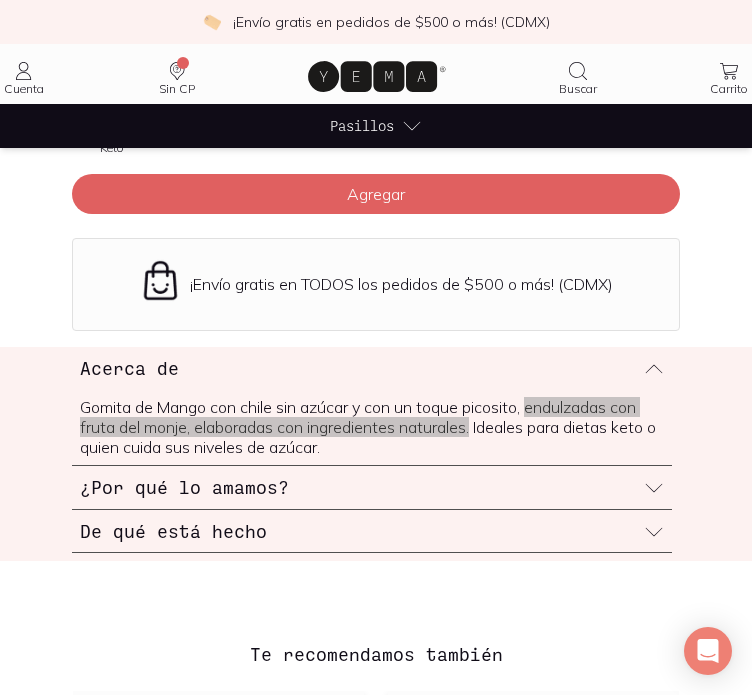 scroll, scrollTop: 1079, scrollLeft: 0, axis: vertical 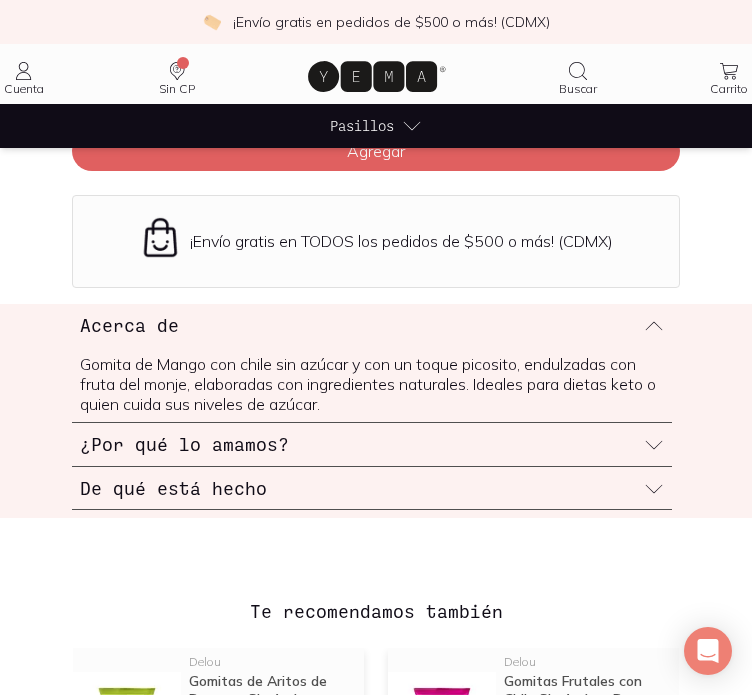 click on "¿Por qué lo amamos?" at bounding box center (184, 444) 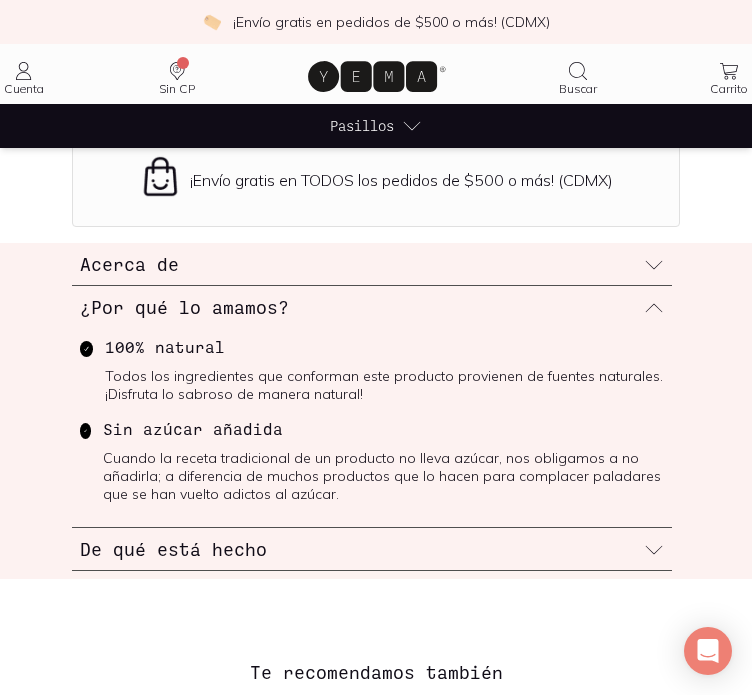 scroll, scrollTop: 1144, scrollLeft: 0, axis: vertical 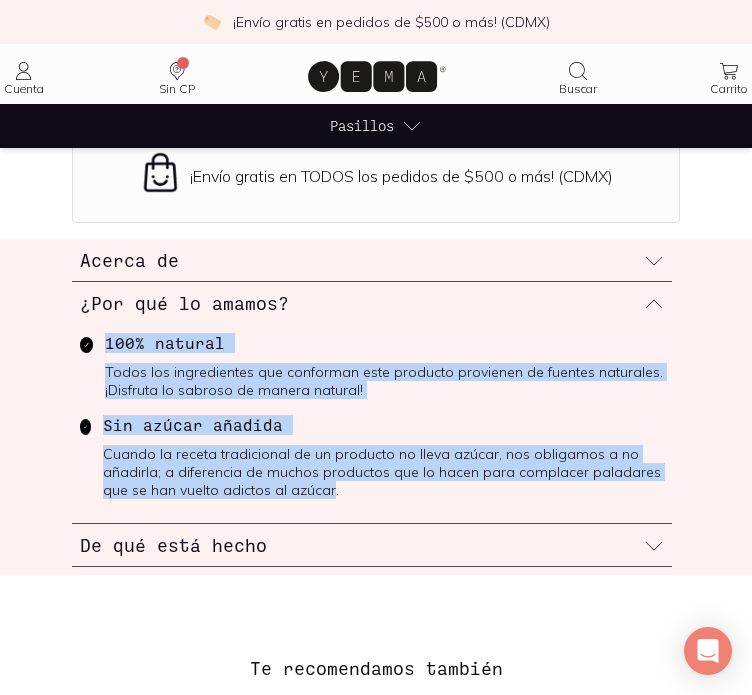 drag, startPoint x: 108, startPoint y: 336, endPoint x: 298, endPoint y: 495, distance: 247.75189 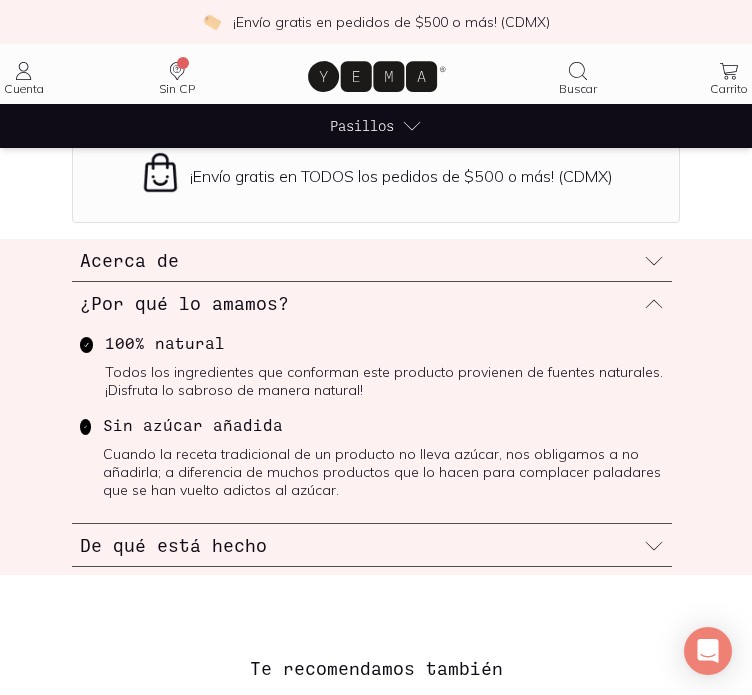 click on "De qué está hecho" at bounding box center (372, 545) 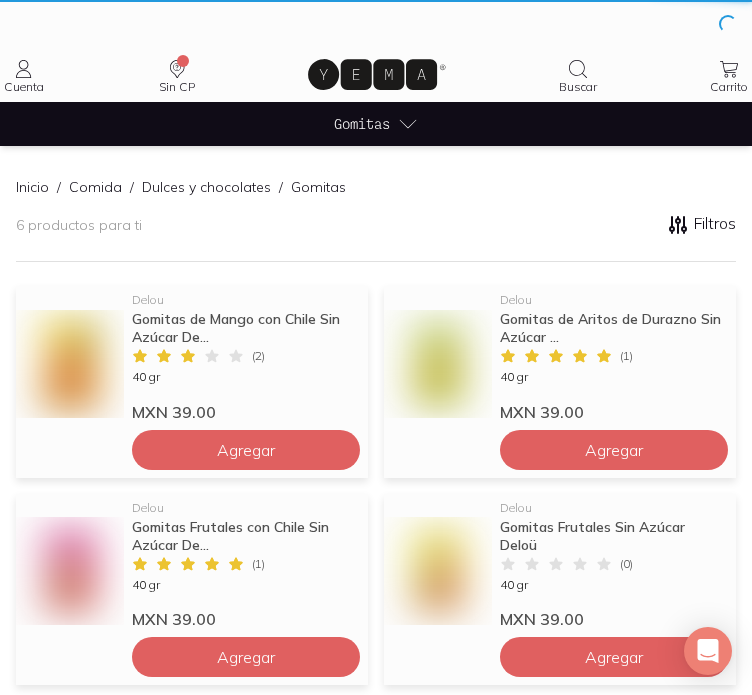 scroll, scrollTop: 0, scrollLeft: 0, axis: both 